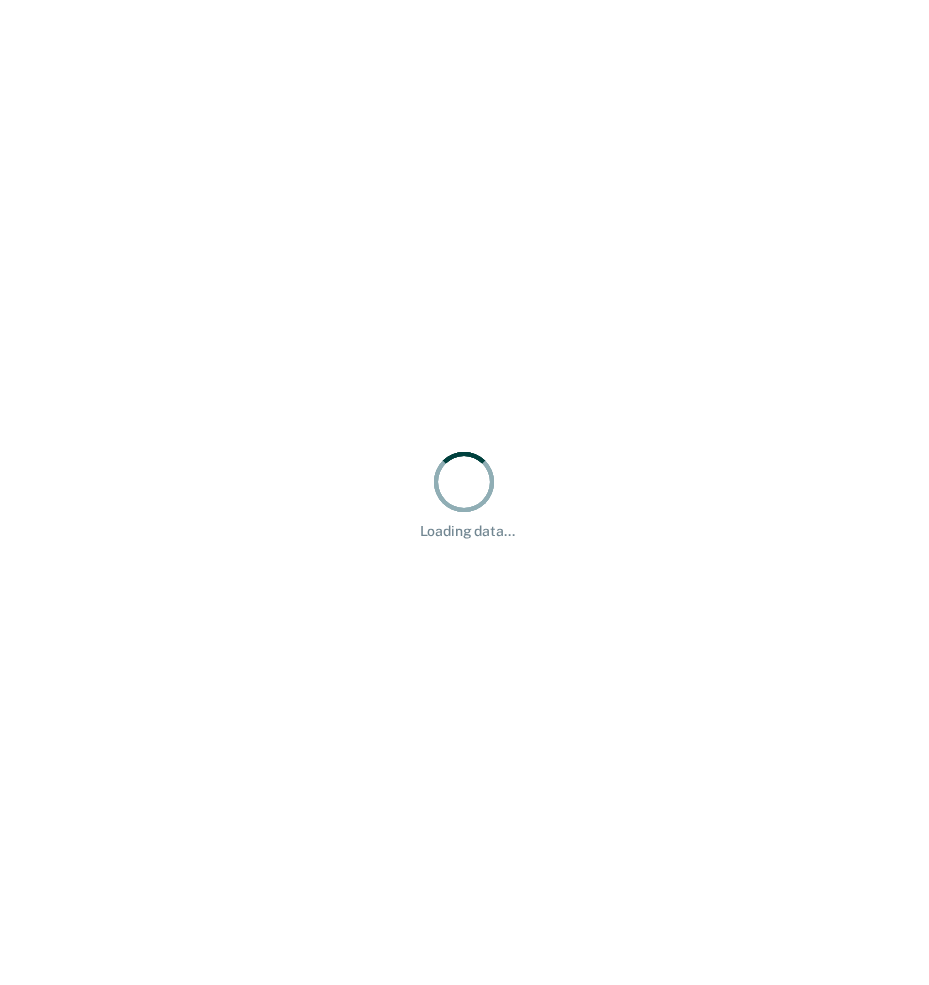scroll, scrollTop: 0, scrollLeft: 0, axis: both 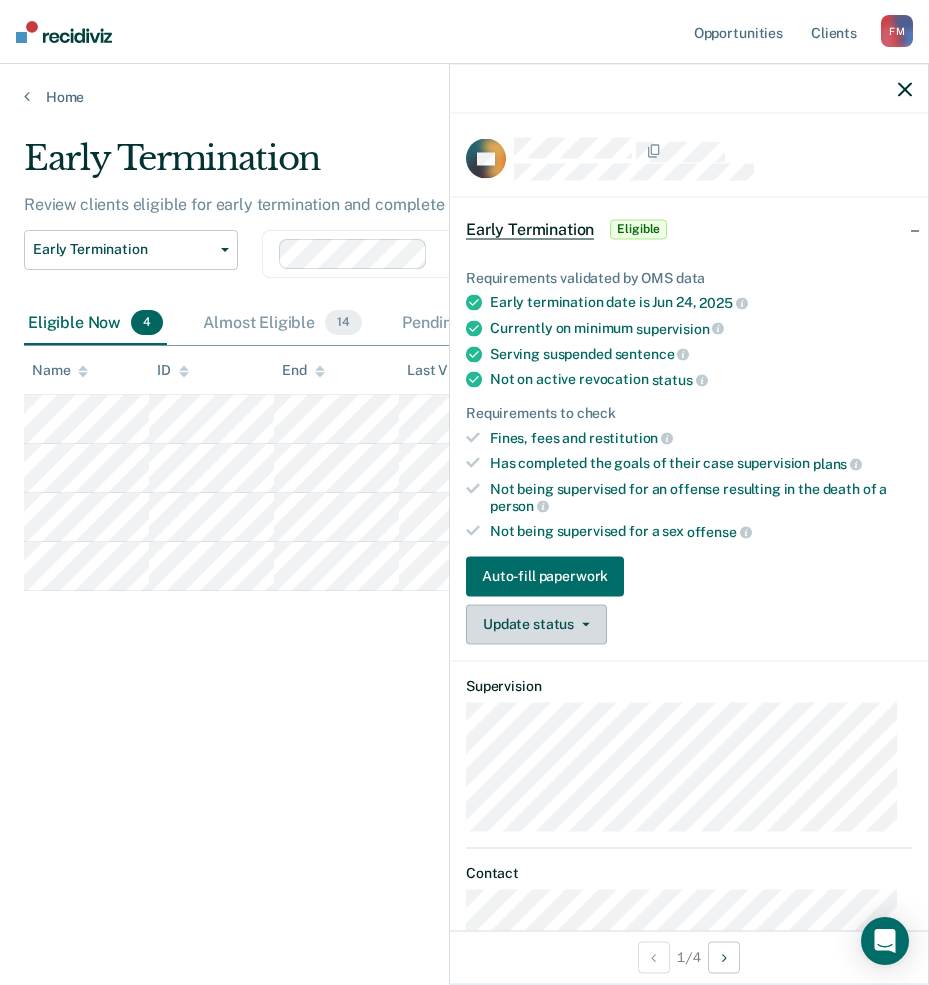 click on "Update status" at bounding box center [536, 624] 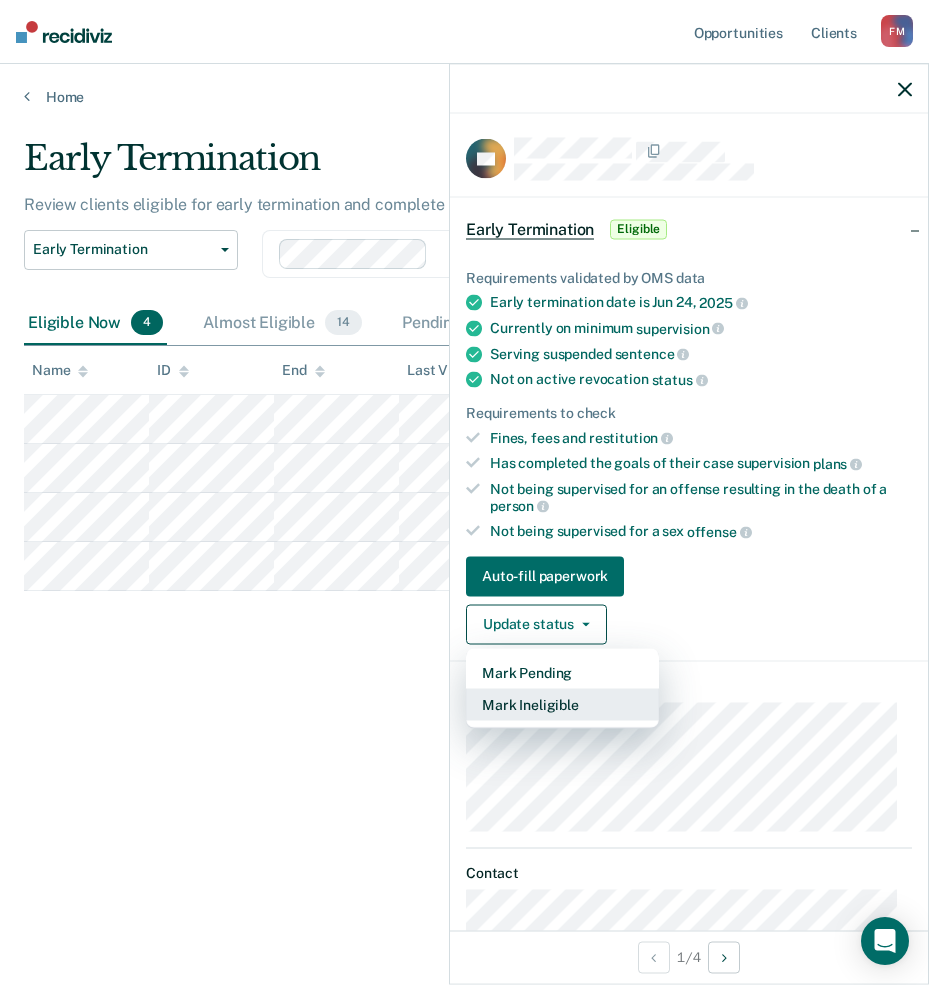 click on "Mark Ineligible" at bounding box center [562, 704] 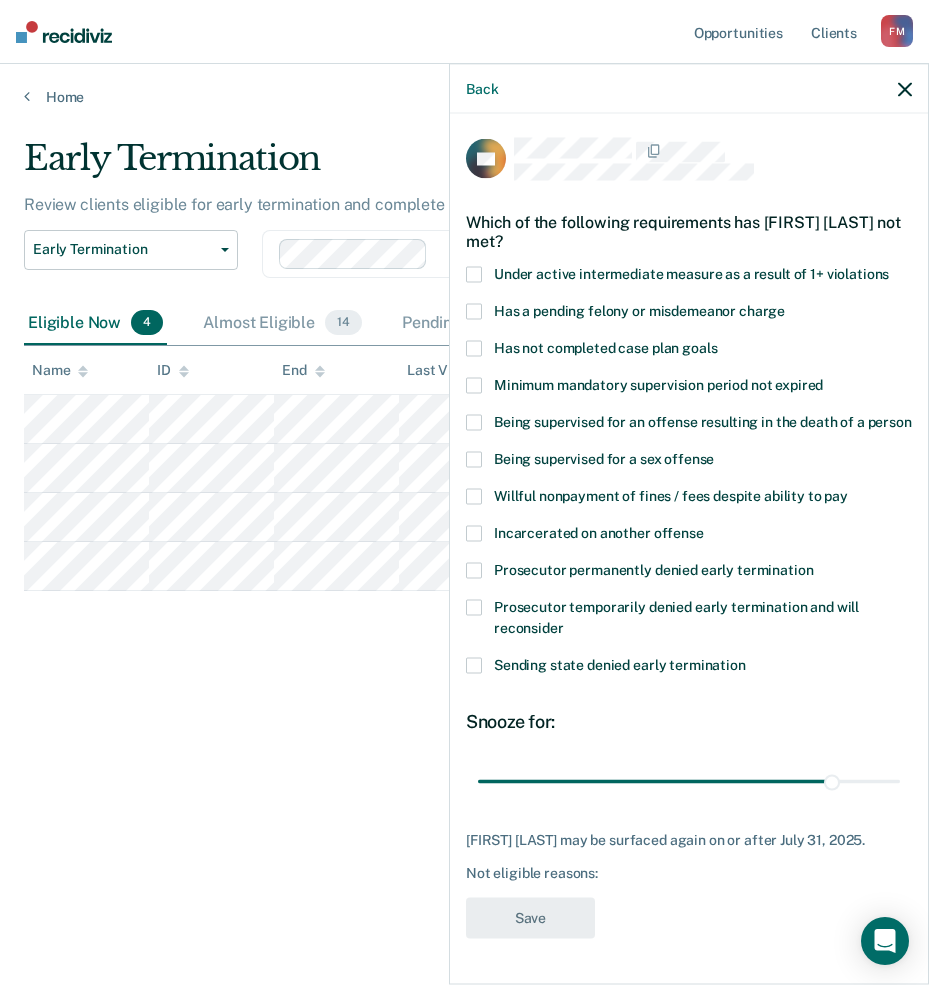 click at bounding box center [474, 571] 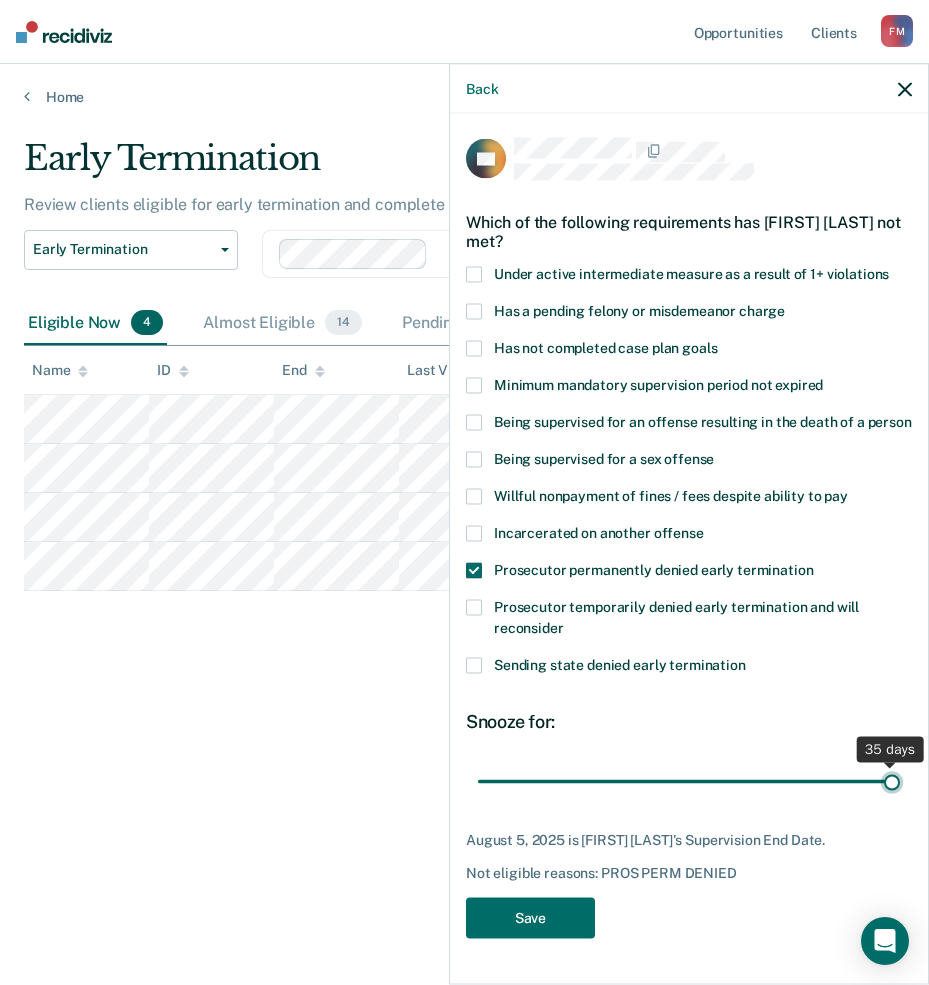 drag, startPoint x: 818, startPoint y: 806, endPoint x: 985, endPoint y: 814, distance: 167.19151 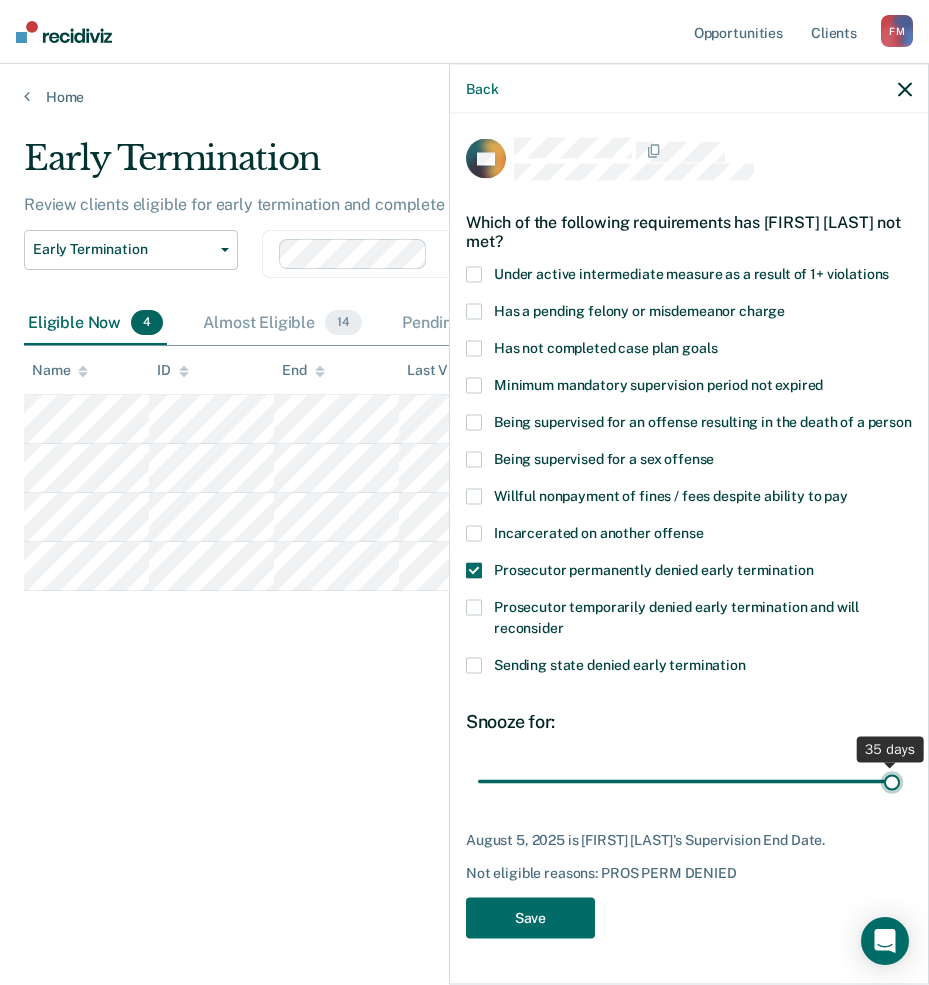type on "35" 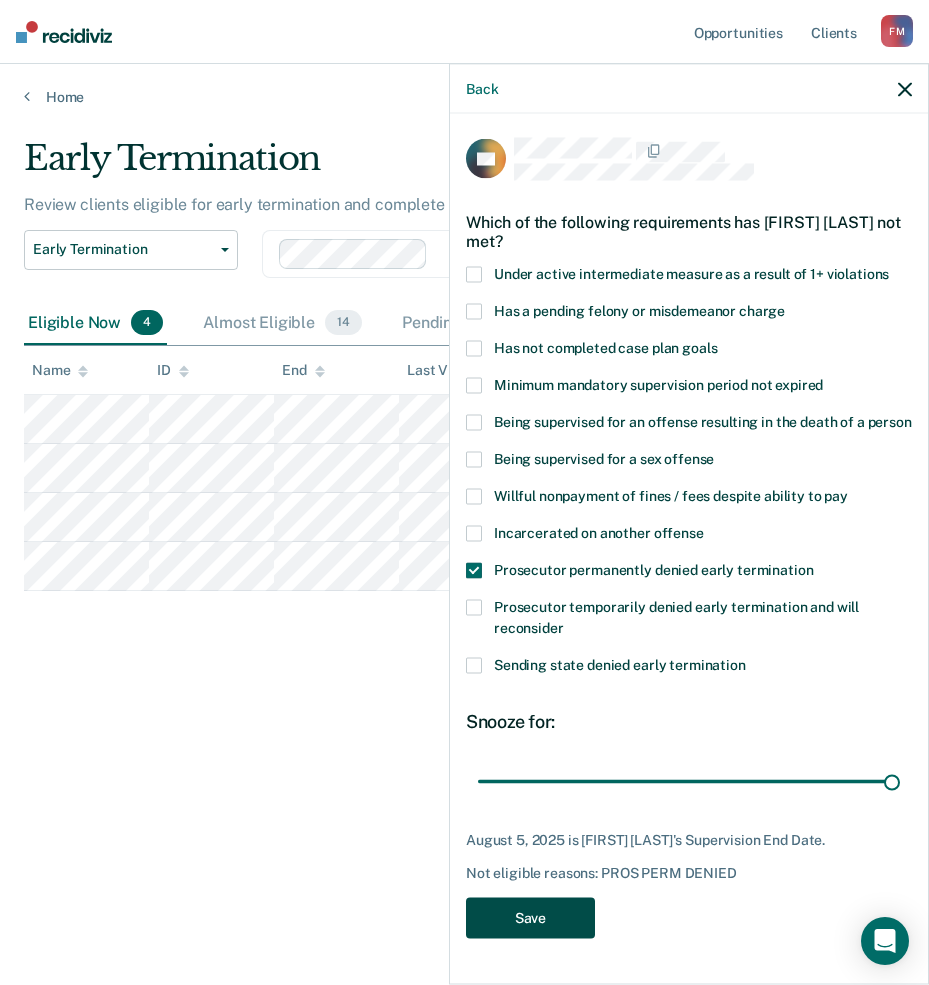 click on "Save" at bounding box center (530, 918) 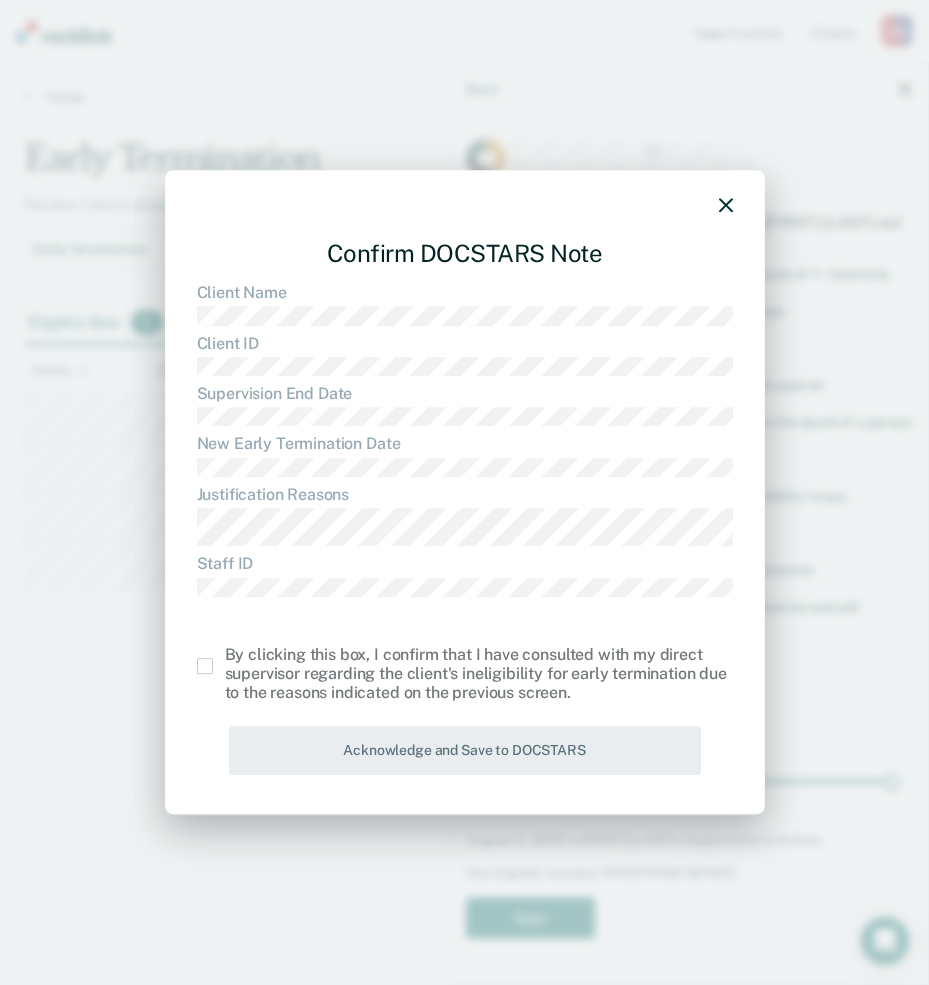 click at bounding box center (205, 666) 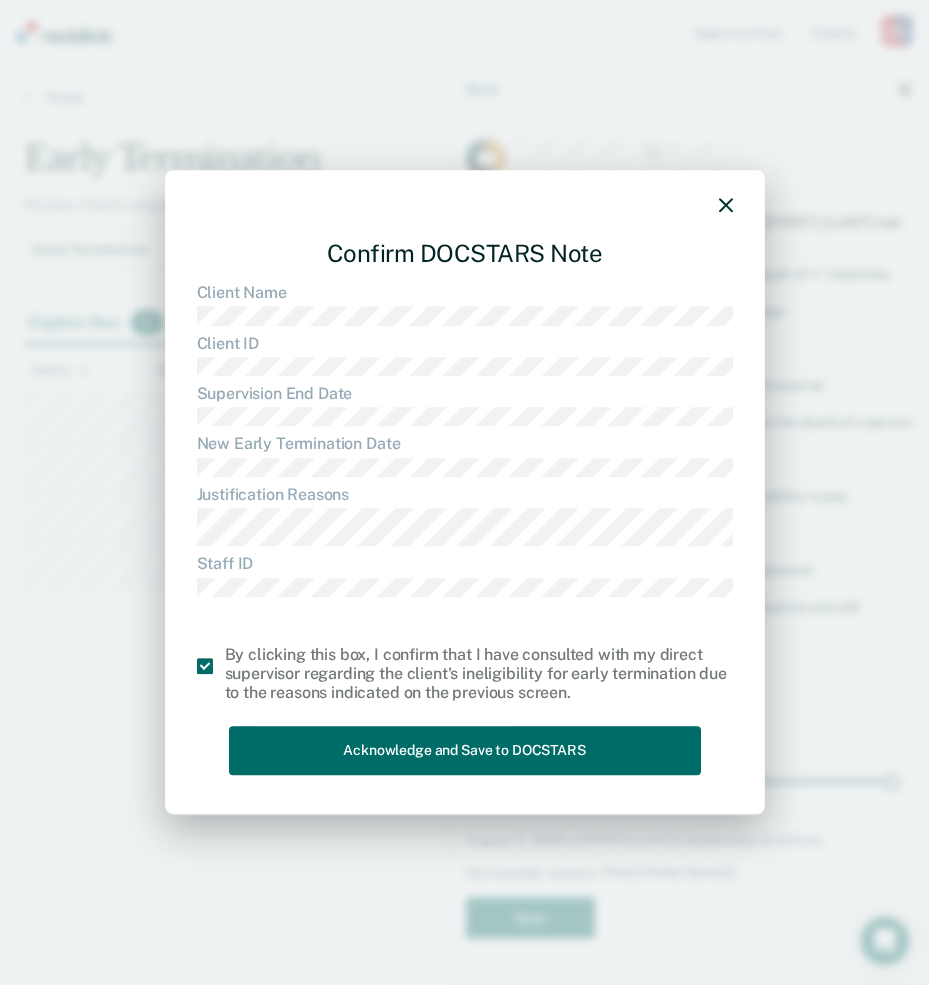 click on "Confirm DOCSTARS Note Client Name Client ID Supervision End Date New Early Termination Date Justification Reasons Staff ID By clicking this box, I confirm that I have consulted with my direct supervisor regarding the client's ineligibility for early termination due to the reasons indicated on the previous screen. Acknowledge and Save to DOCSTARS" at bounding box center [465, 503] 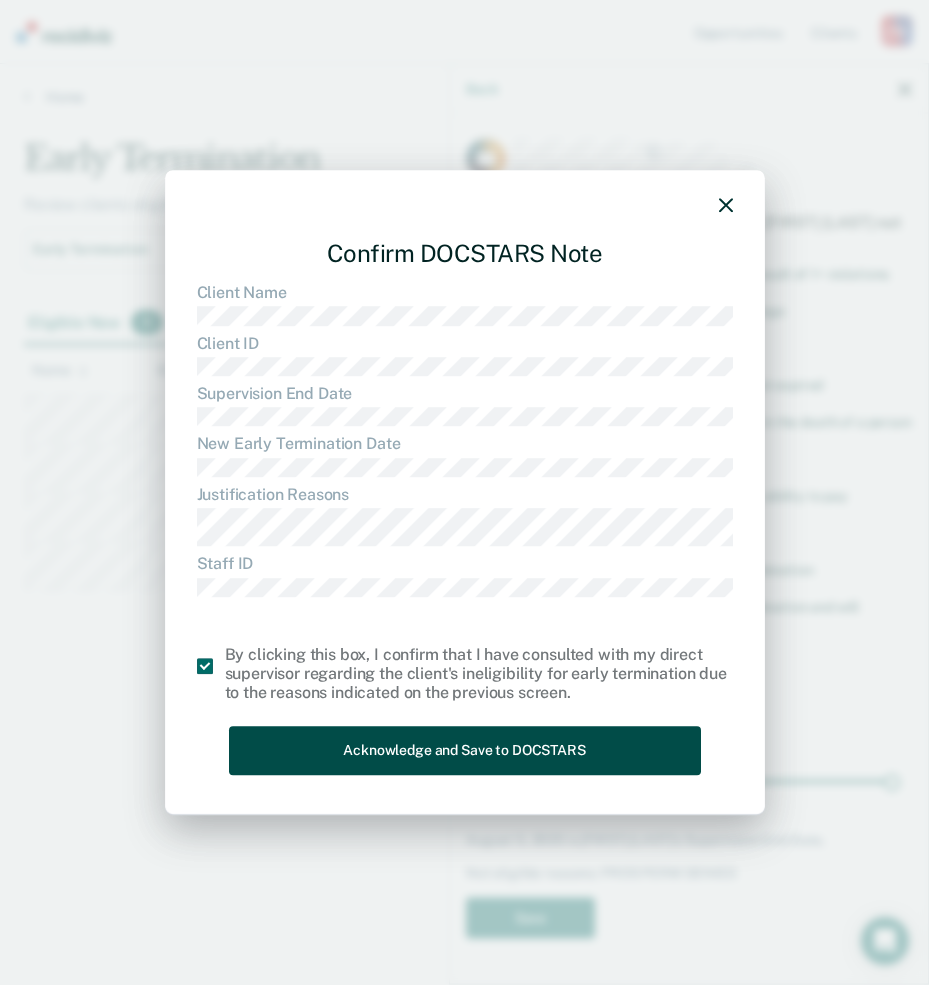 click on "Acknowledge and Save to DOCSTARS" at bounding box center [465, 751] 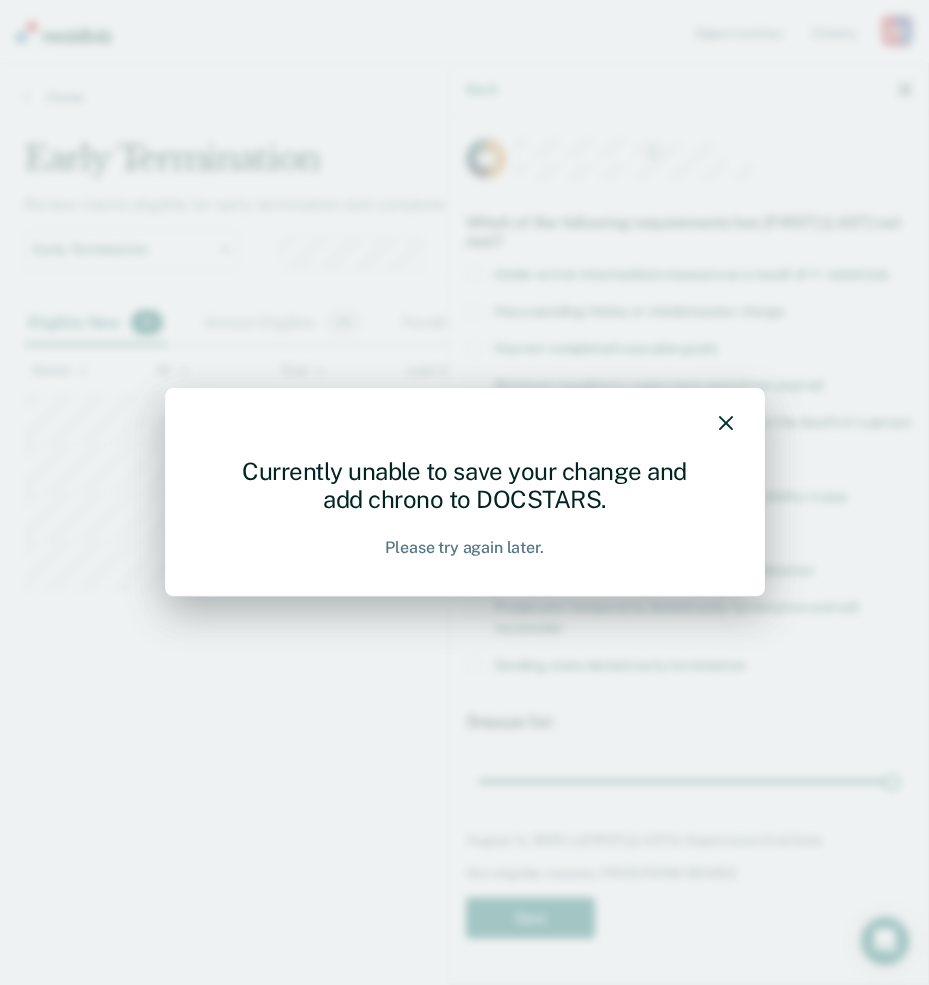click on "Currently unable to save your change and add chrono to DOCSTARS. Please try again later." at bounding box center [465, 493] 